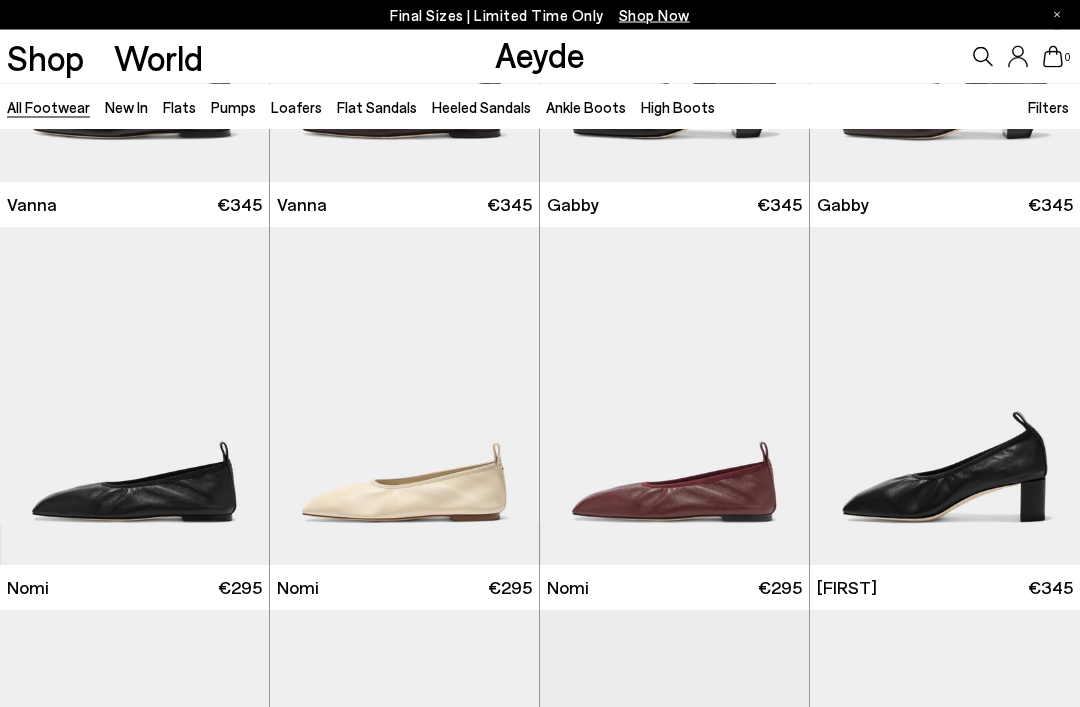 scroll, scrollTop: 1075, scrollLeft: 0, axis: vertical 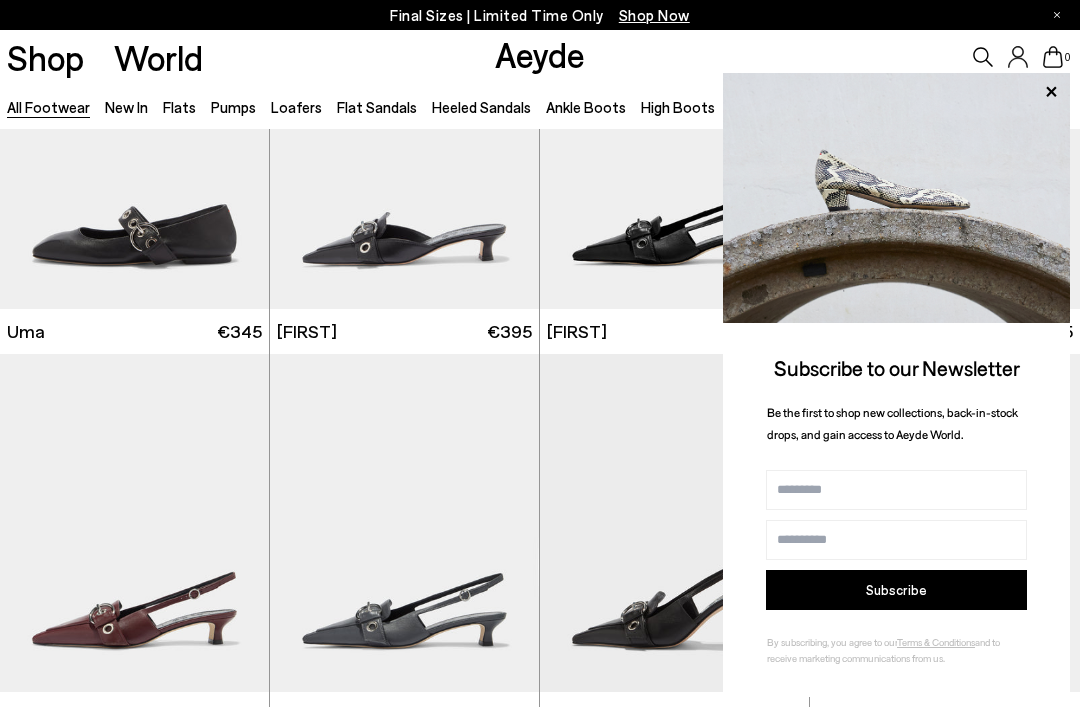 click at bounding box center (896, 198) 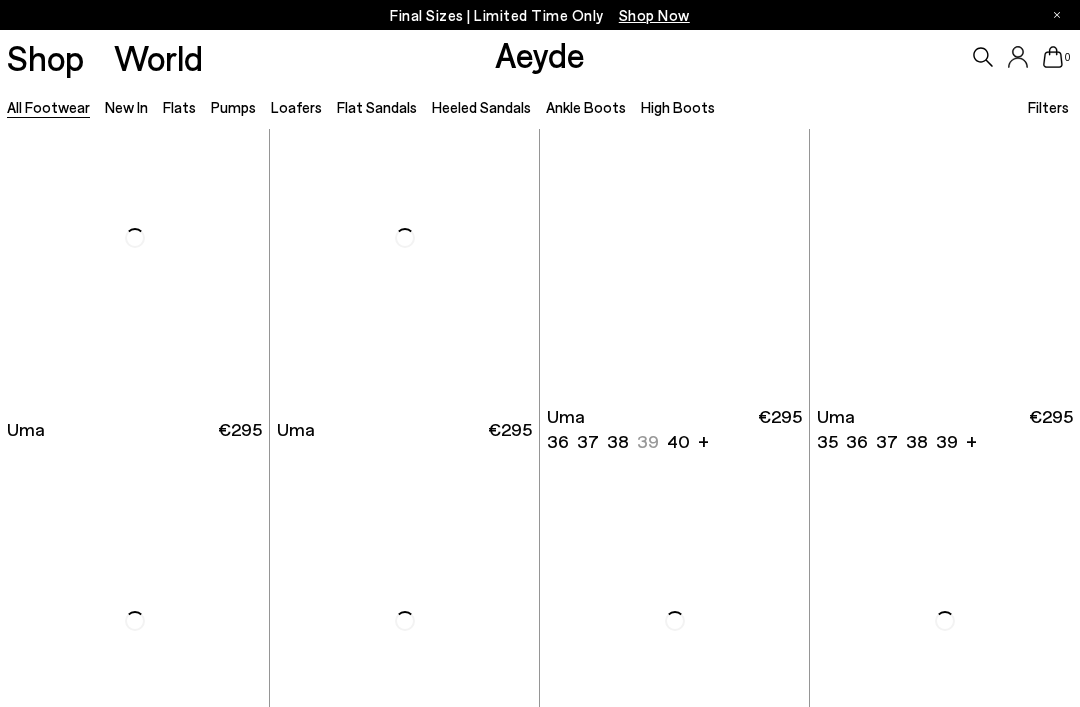 scroll, scrollTop: 9280, scrollLeft: 0, axis: vertical 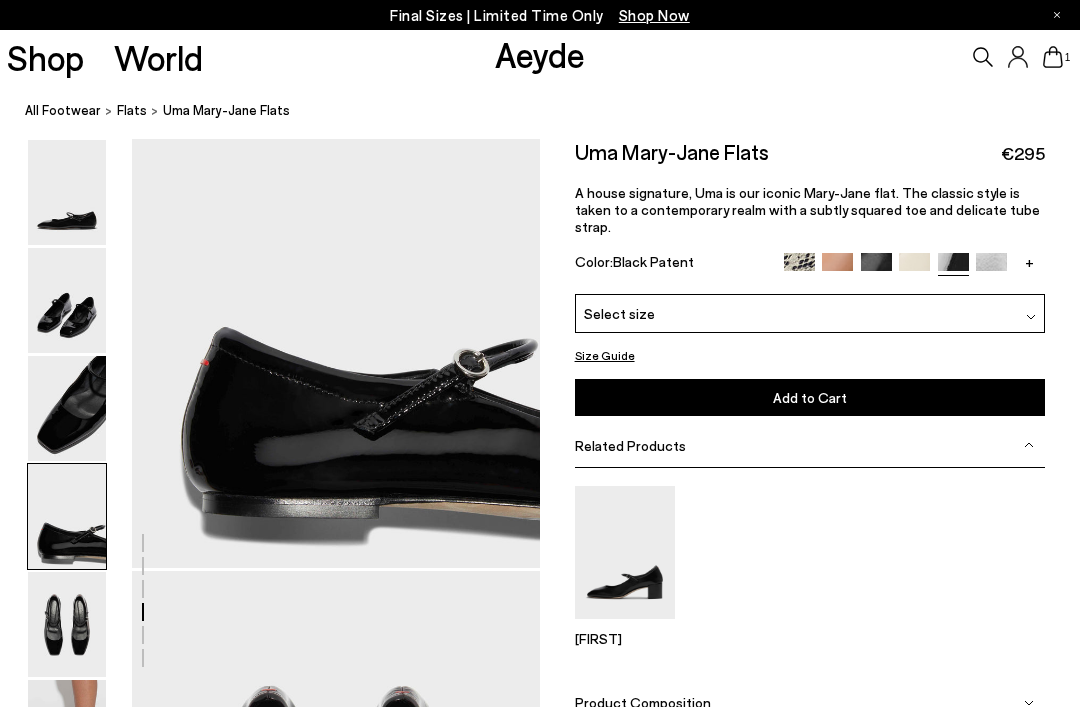 click at bounding box center [876, 268] 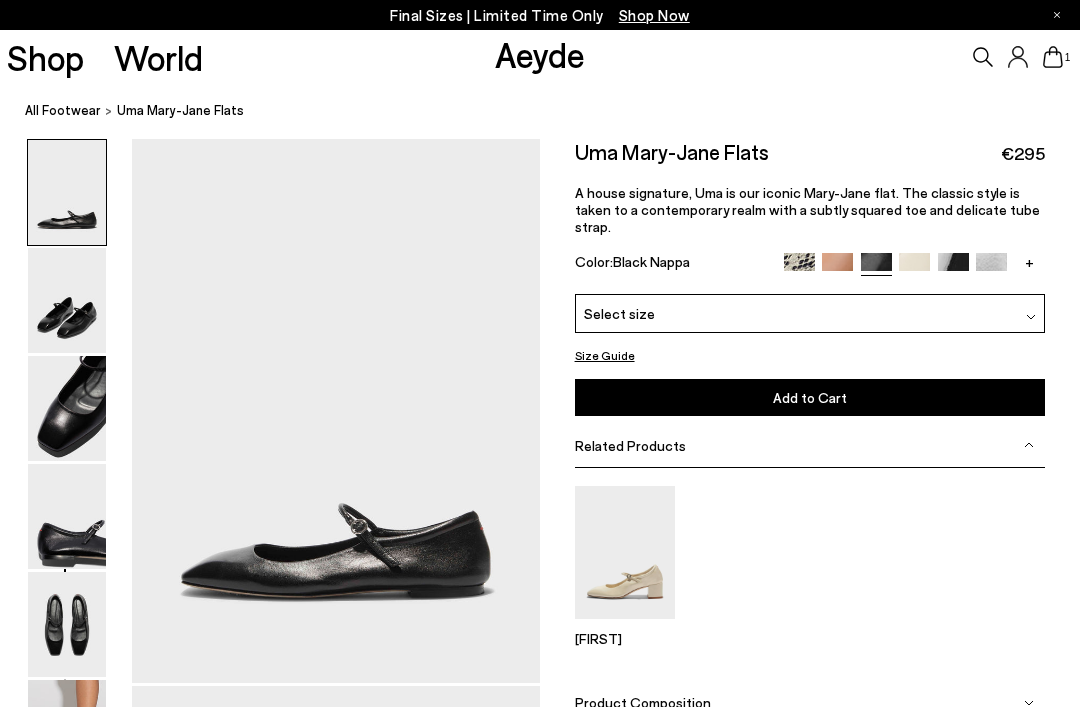 scroll, scrollTop: 0, scrollLeft: 0, axis: both 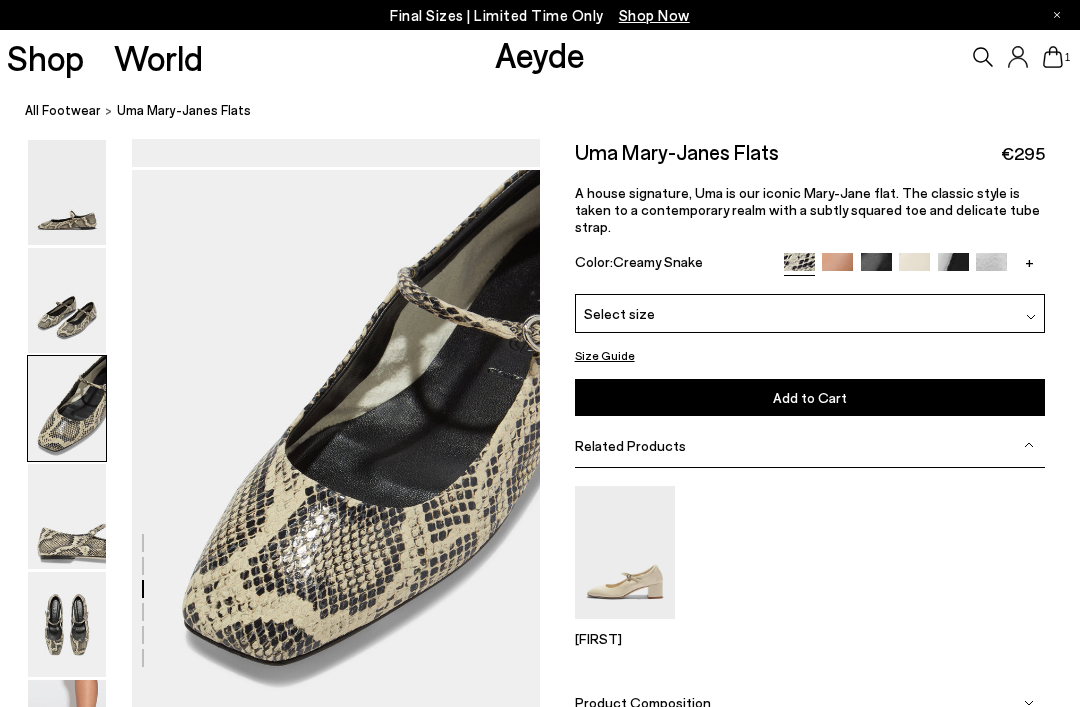 click at bounding box center [837, 268] 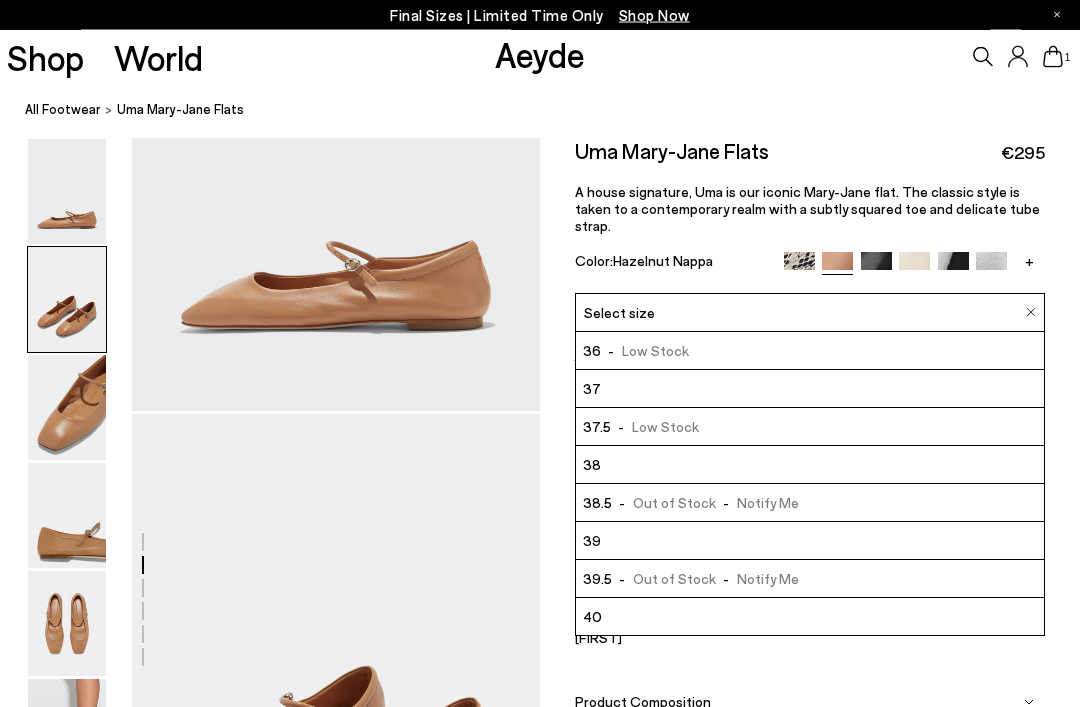 scroll, scrollTop: 0, scrollLeft: 0, axis: both 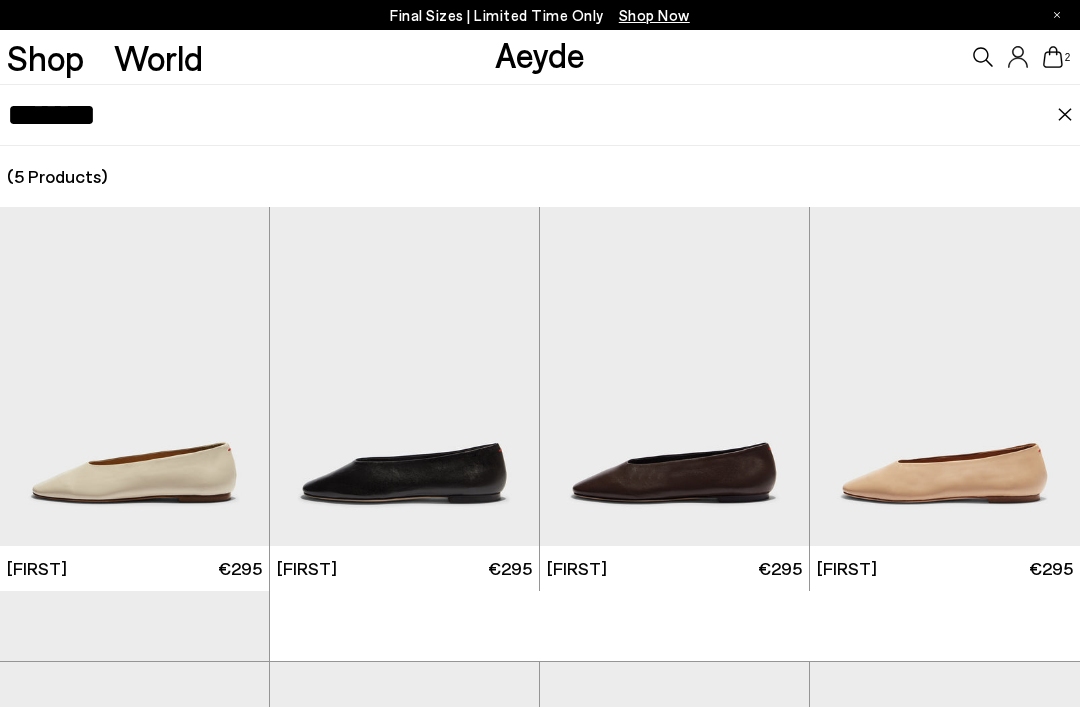 type on "*******" 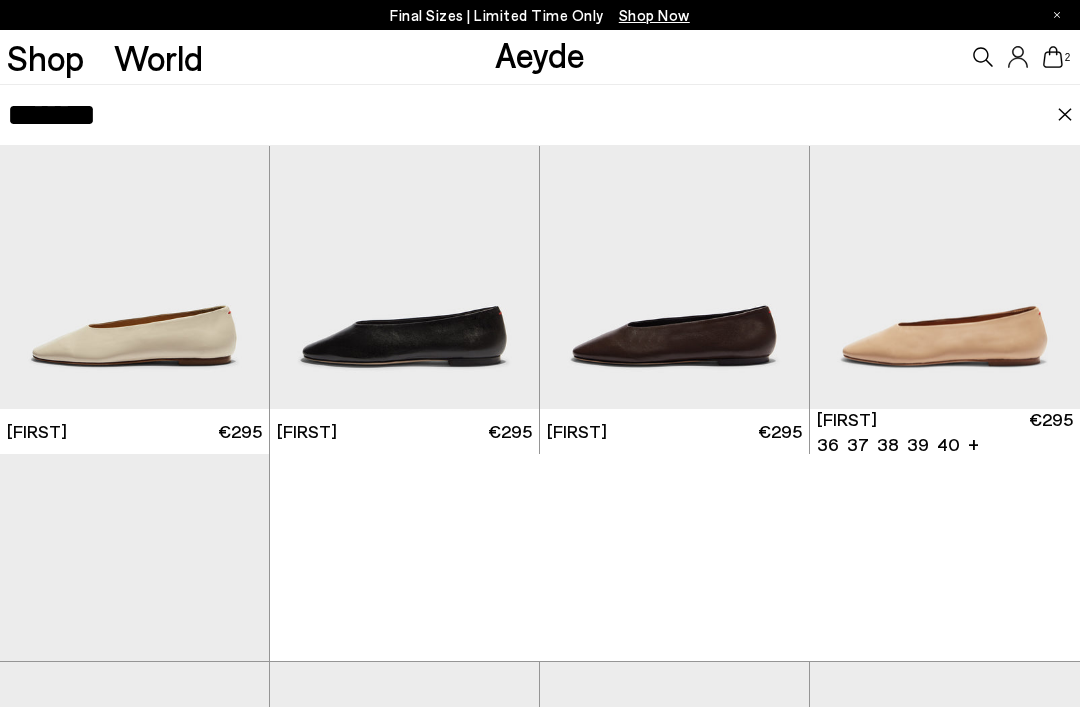 scroll, scrollTop: 158, scrollLeft: 0, axis: vertical 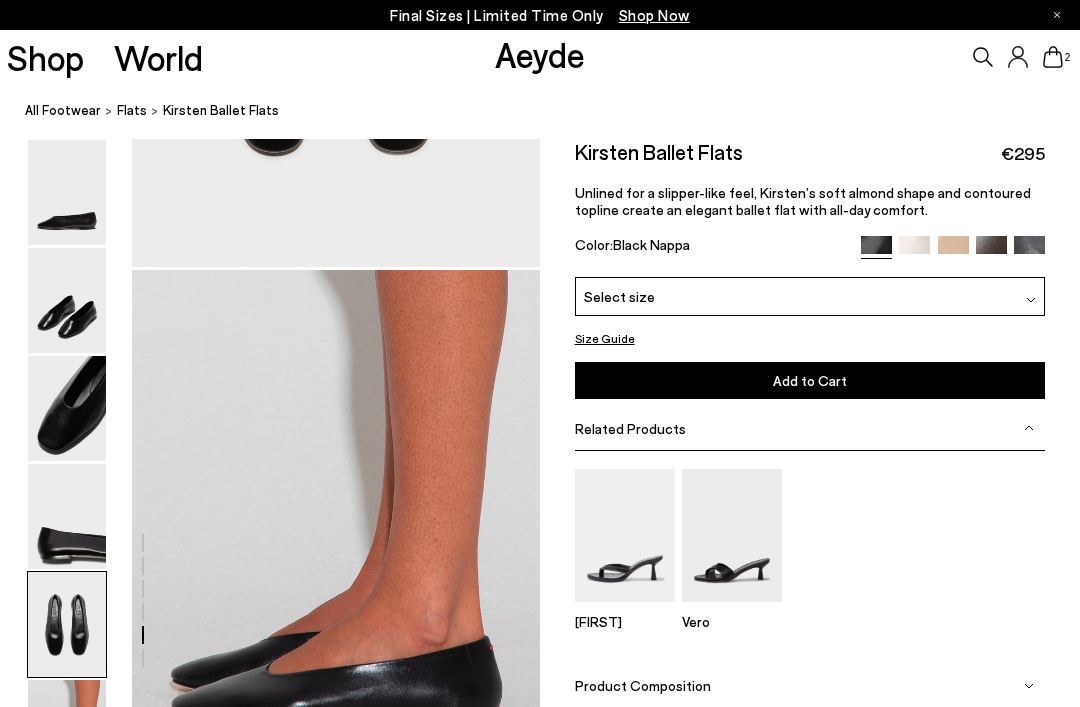 click on "Unlined for a slipper-like feel, Kirsten’s soft almond shape and contoured topline create an elegant ballet flat with all-day comfort." at bounding box center (810, 201) 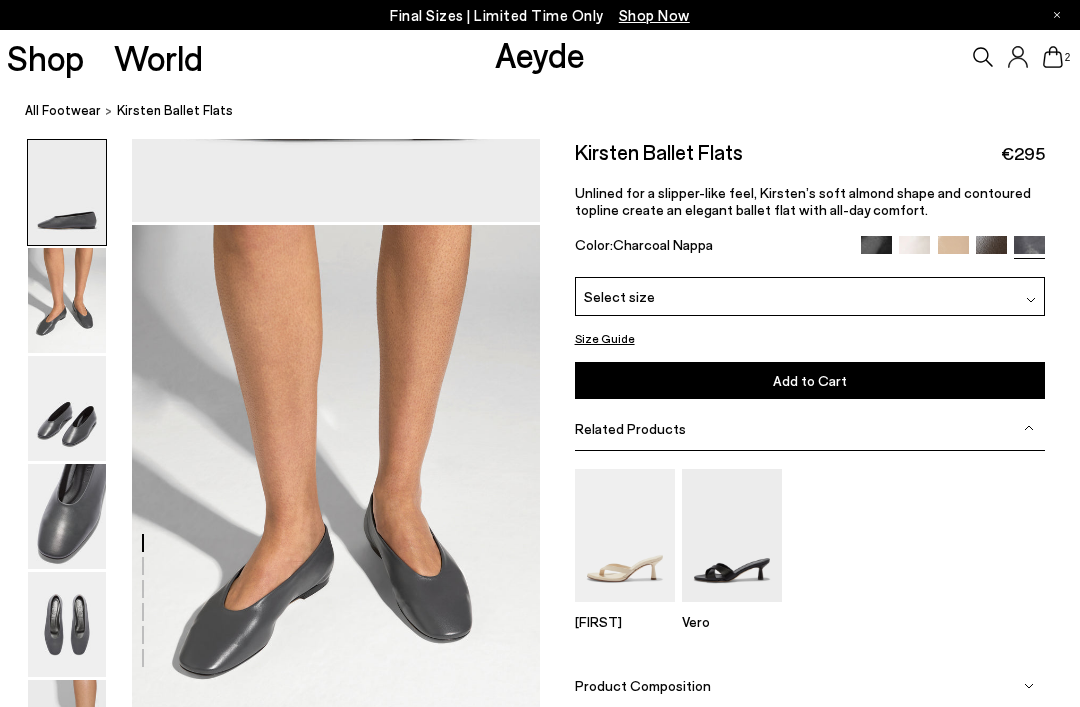 scroll, scrollTop: 462, scrollLeft: 0, axis: vertical 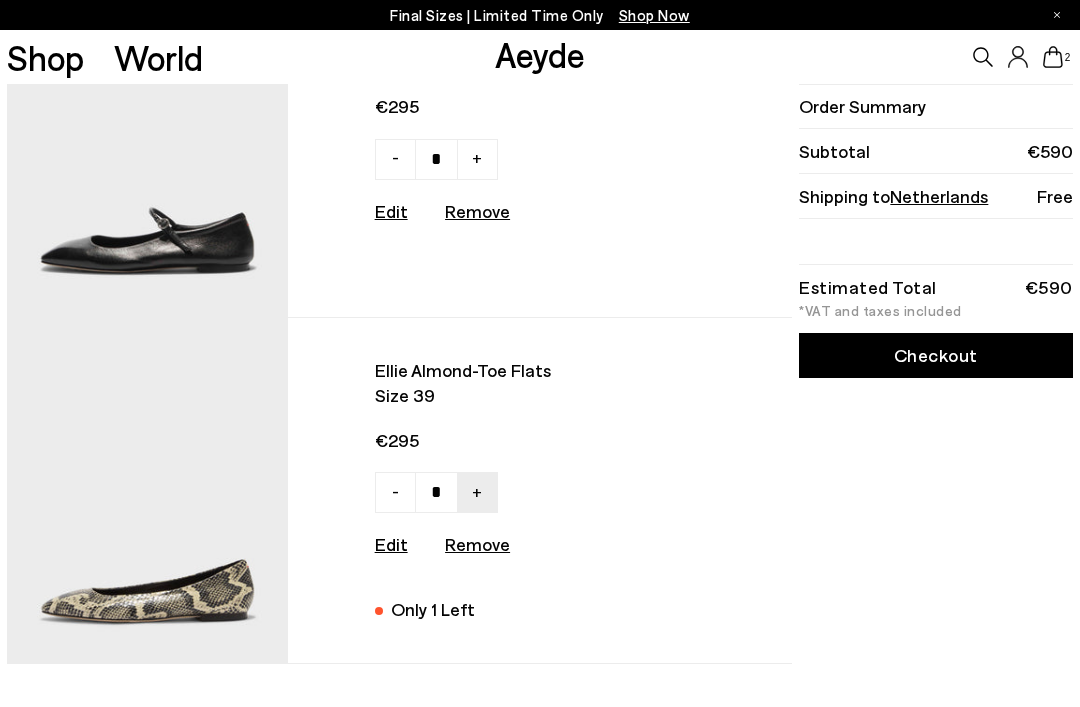type on "*" 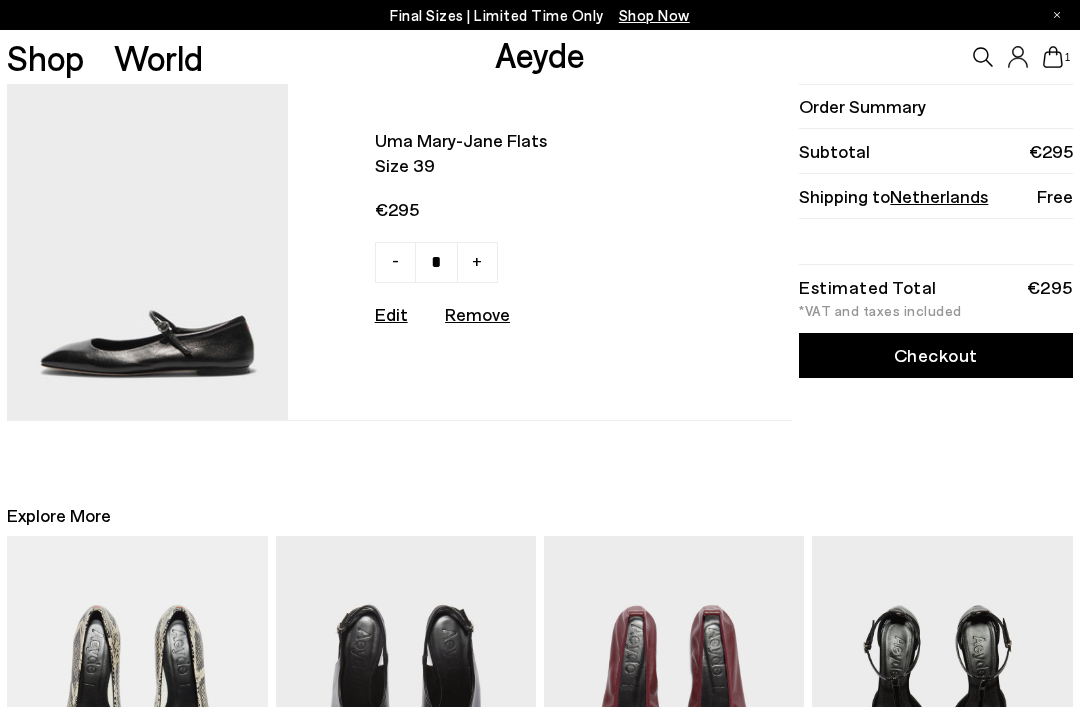 scroll, scrollTop: 0, scrollLeft: 0, axis: both 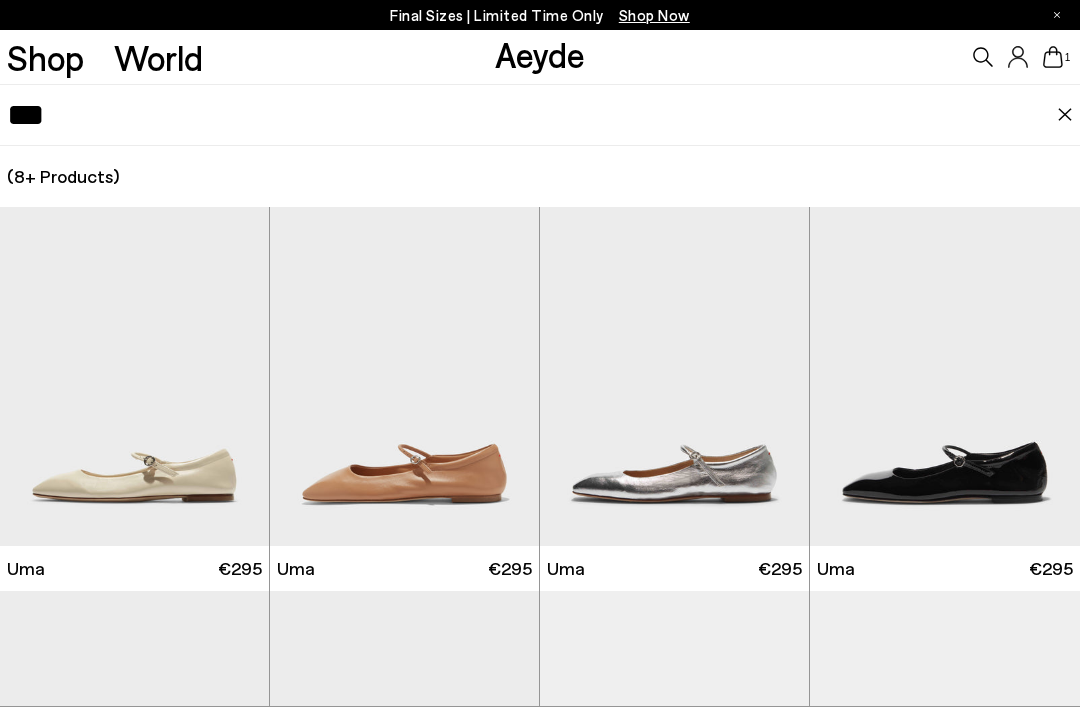 type on "***" 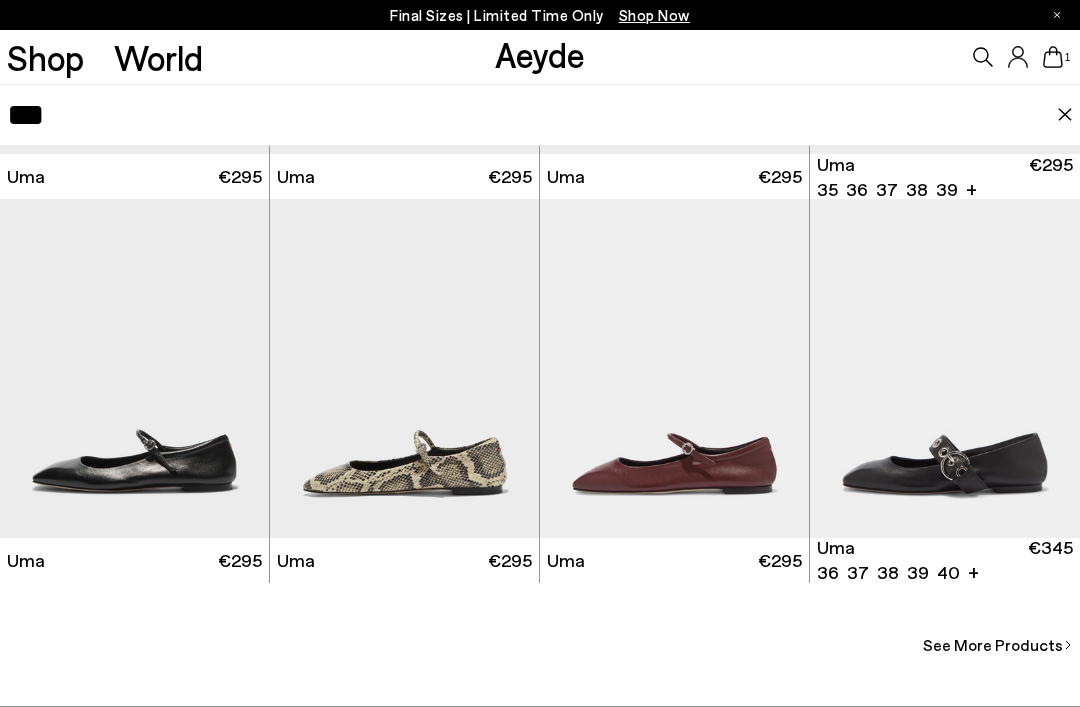 scroll, scrollTop: 392, scrollLeft: 0, axis: vertical 